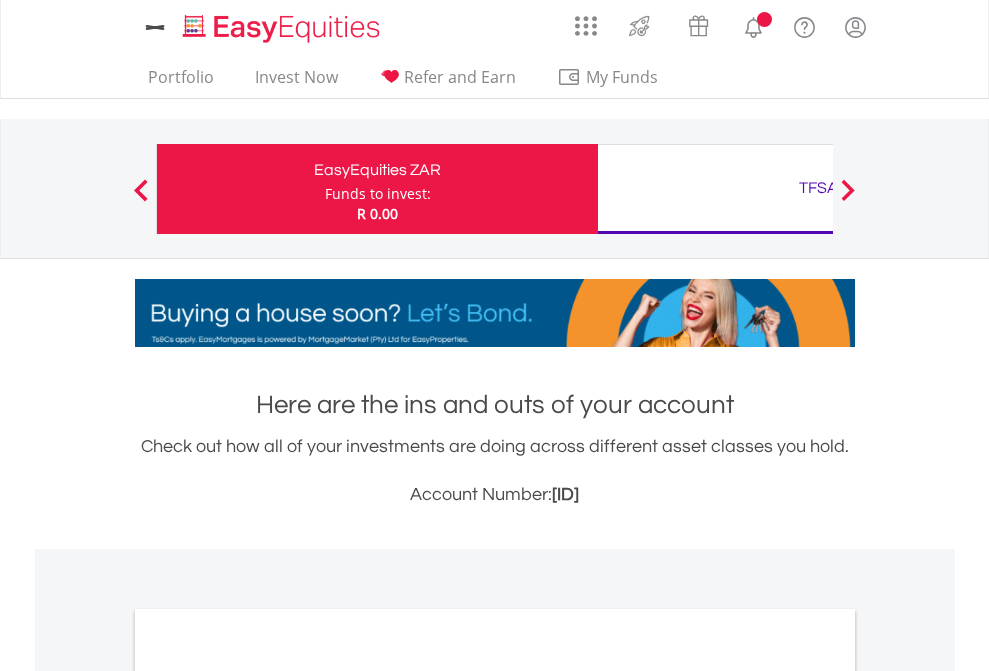 scroll, scrollTop: 0, scrollLeft: 0, axis: both 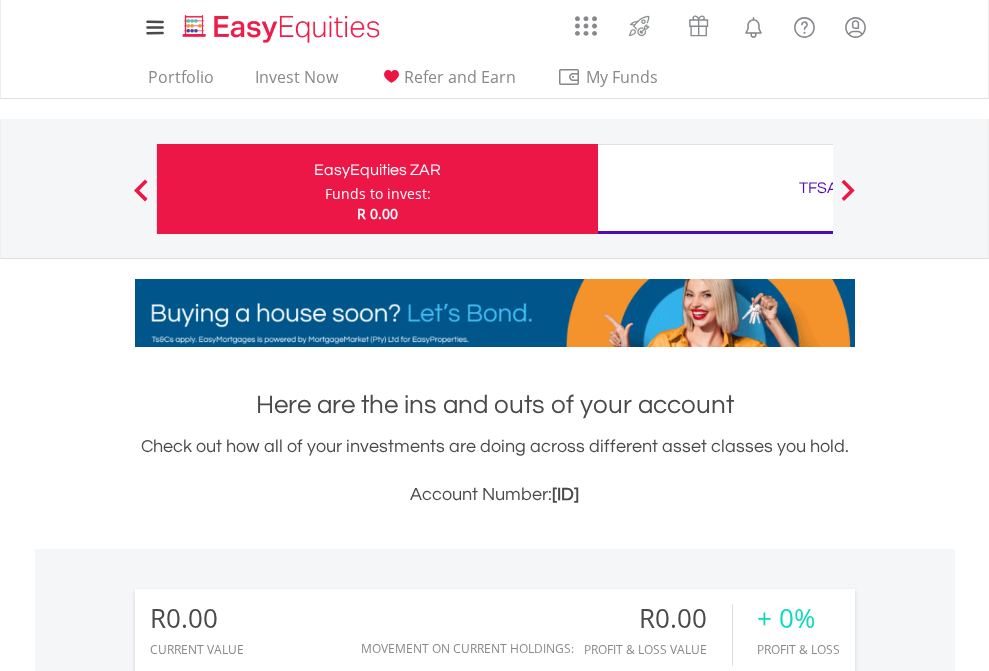 click on "Funds to invest:" at bounding box center [378, 194] 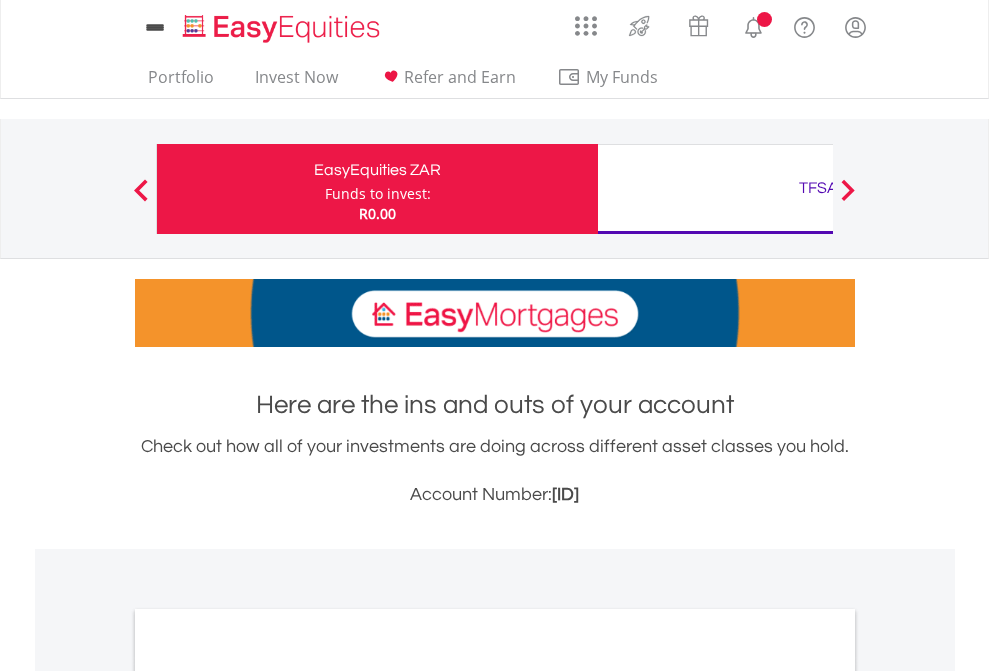 scroll, scrollTop: 0, scrollLeft: 0, axis: both 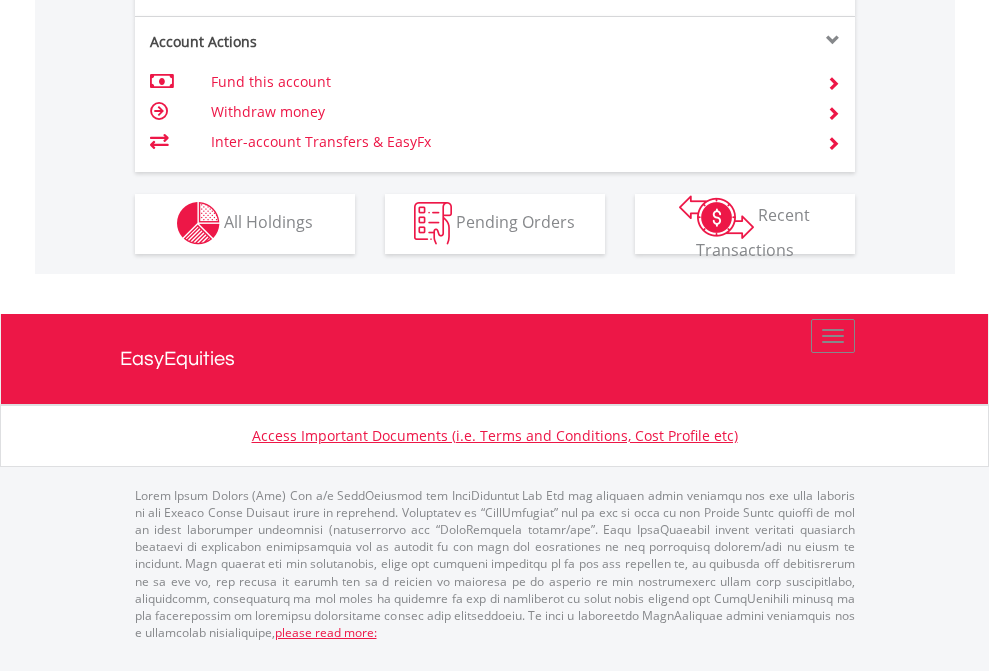 click on "Investment types" at bounding box center [706, -353] 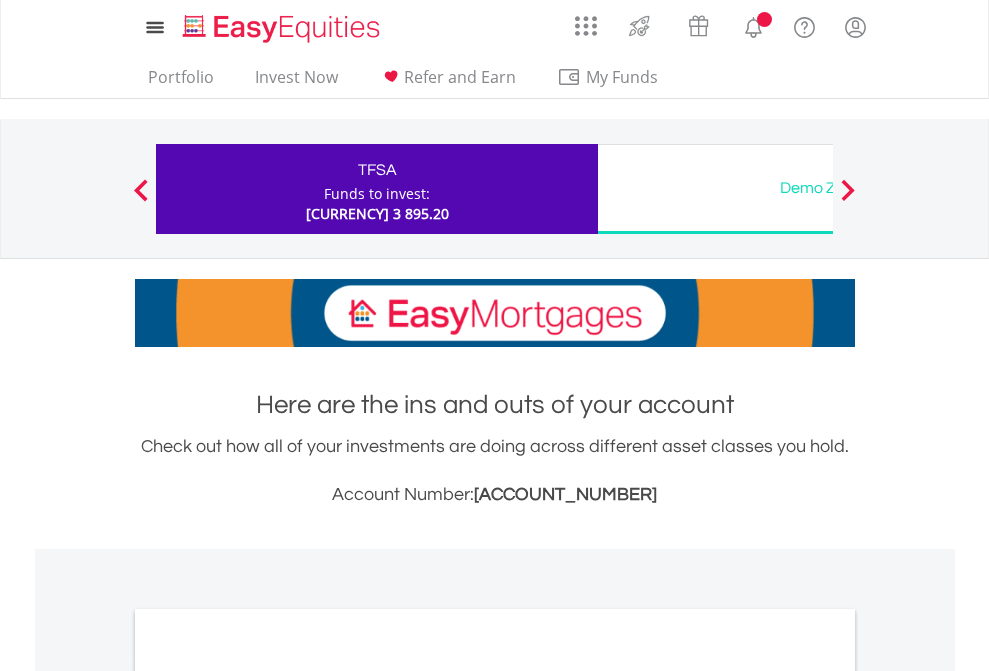 scroll, scrollTop: 0, scrollLeft: 0, axis: both 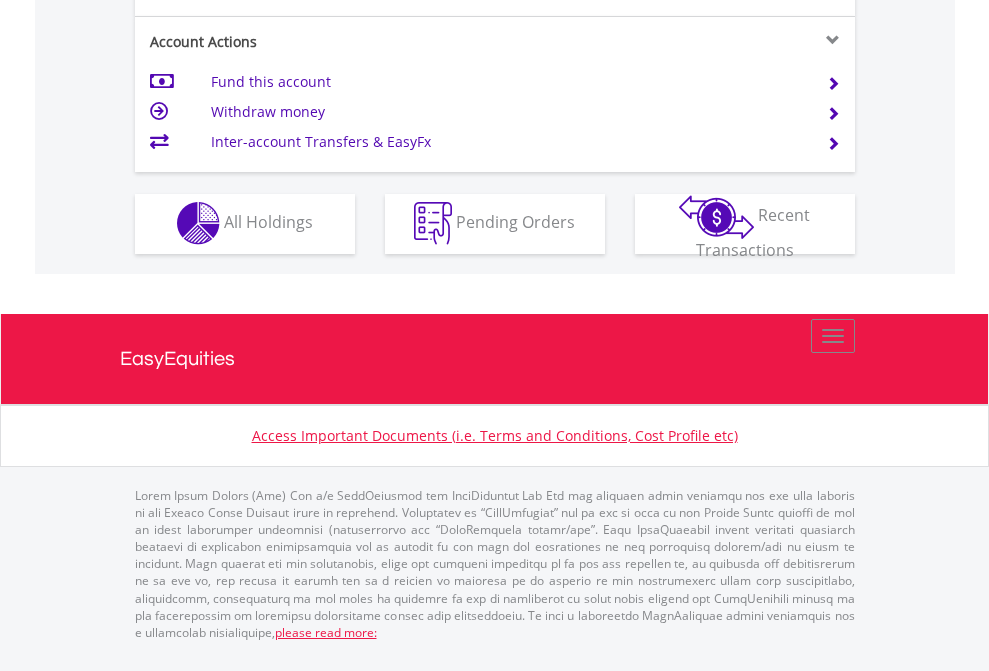 click on "Investment types" at bounding box center [706, -337] 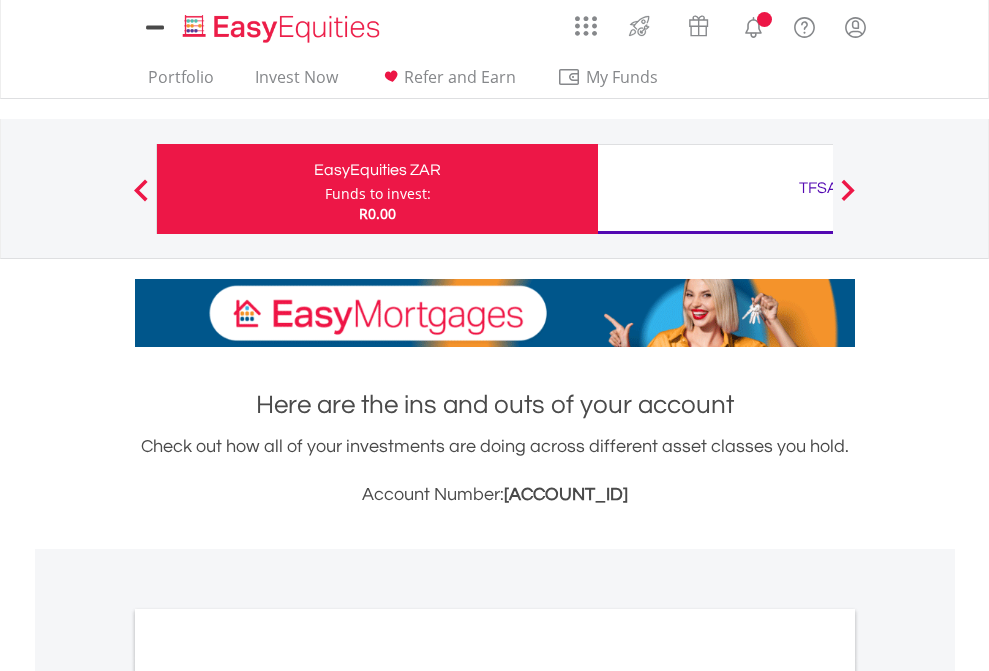 scroll, scrollTop: 0, scrollLeft: 0, axis: both 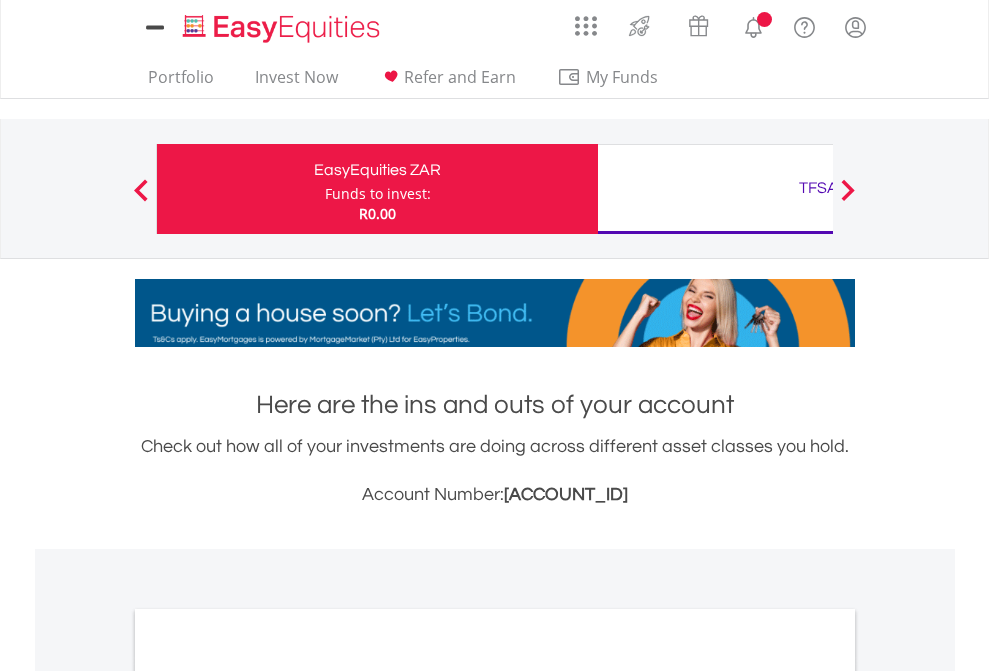 click on "All Holdings" at bounding box center (268, 1096) 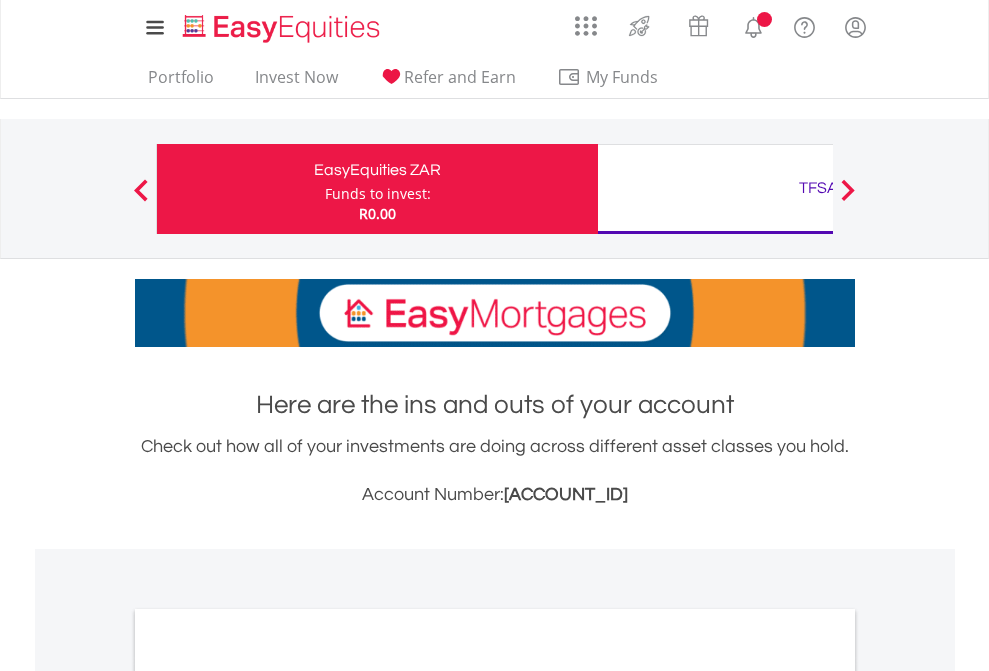 scroll, scrollTop: 1202, scrollLeft: 0, axis: vertical 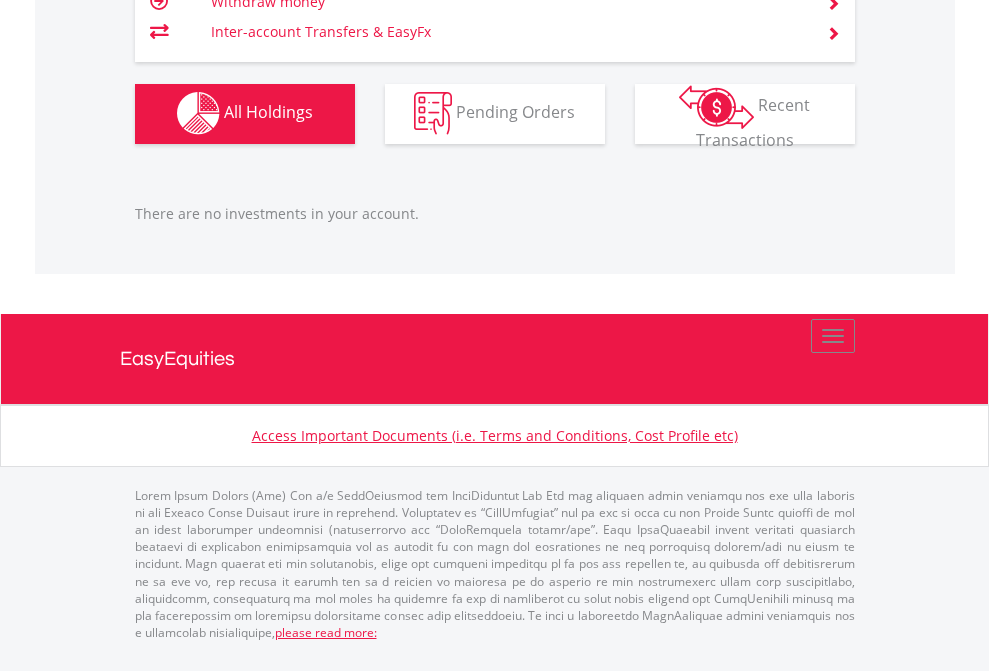 click on "TFSA" at bounding box center [818, -1142] 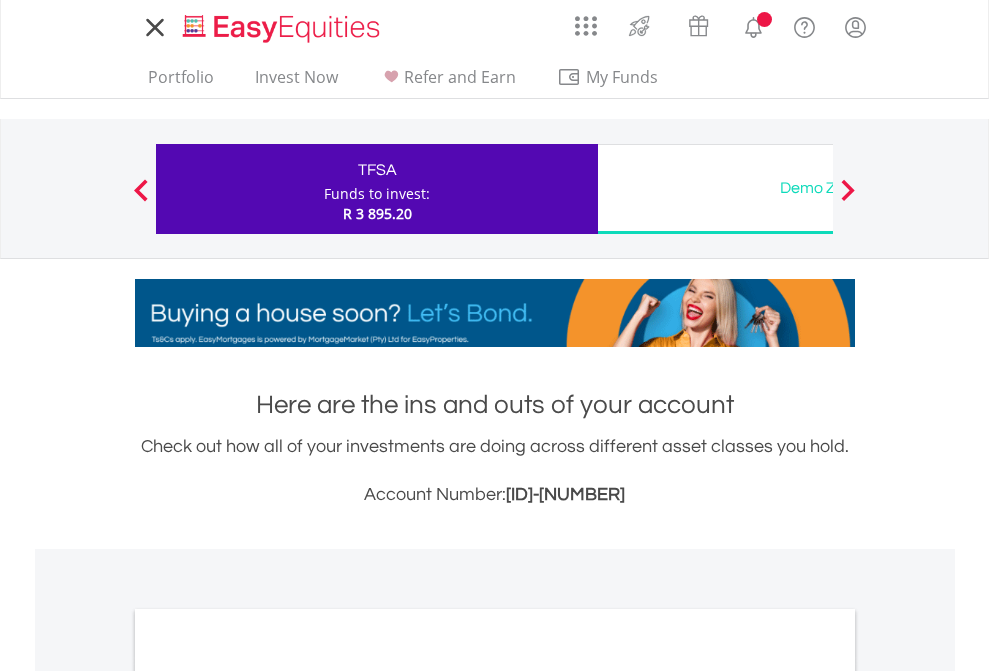 scroll, scrollTop: 0, scrollLeft: 0, axis: both 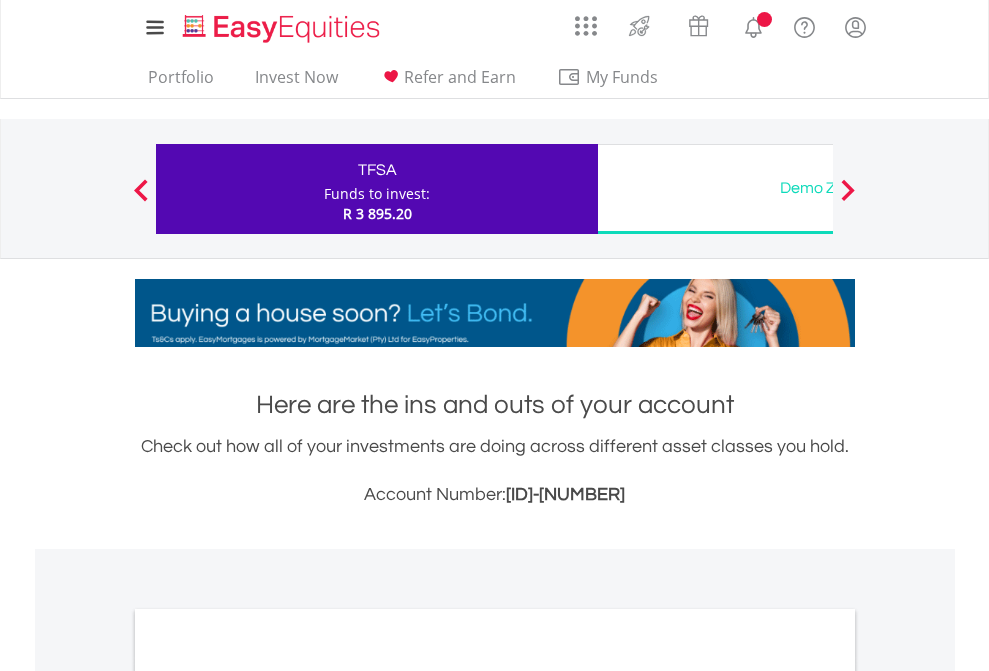 click on "All Holdings" at bounding box center (268, 1096) 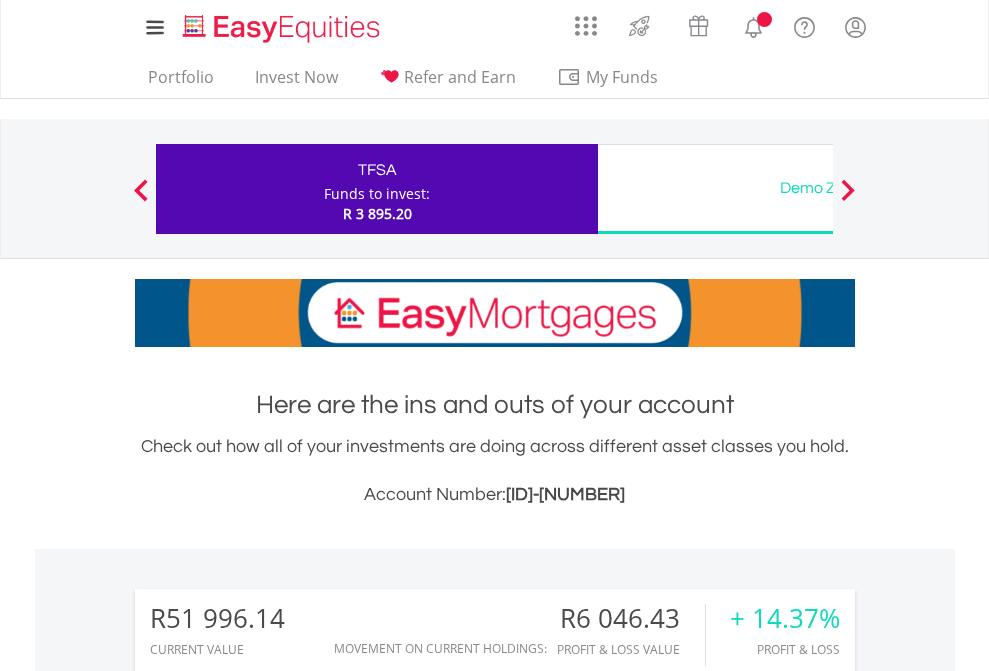 scroll, scrollTop: 1202, scrollLeft: 0, axis: vertical 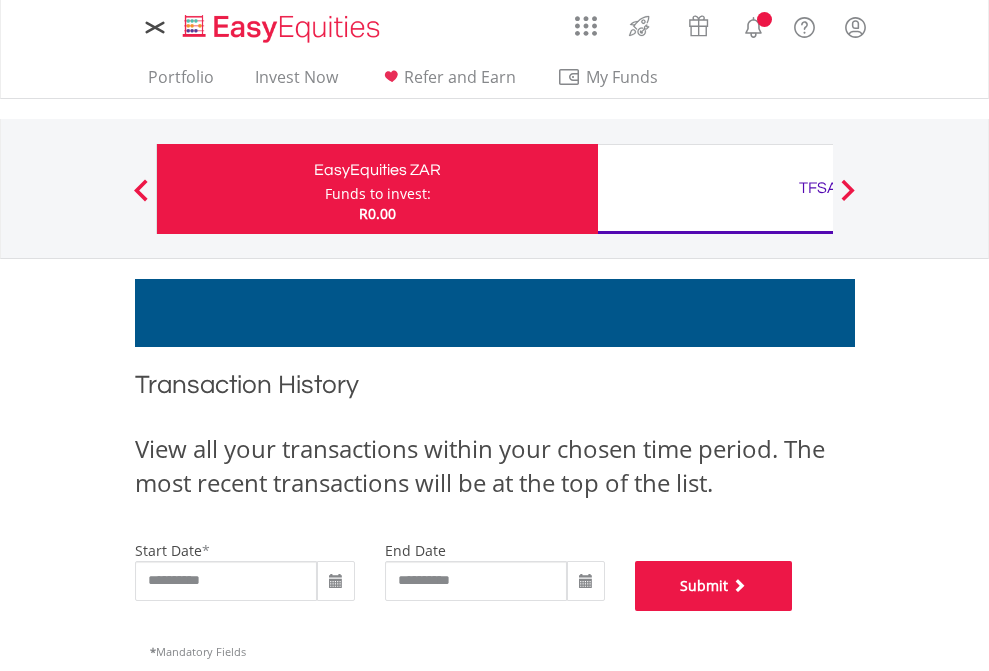 click on "Submit" at bounding box center [714, 586] 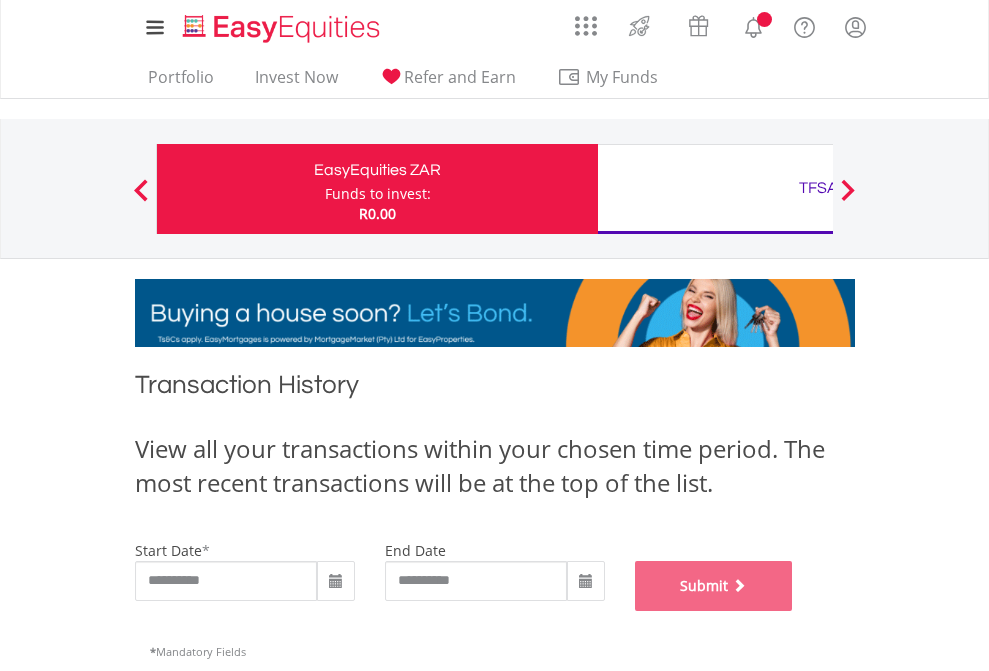 scroll, scrollTop: 811, scrollLeft: 0, axis: vertical 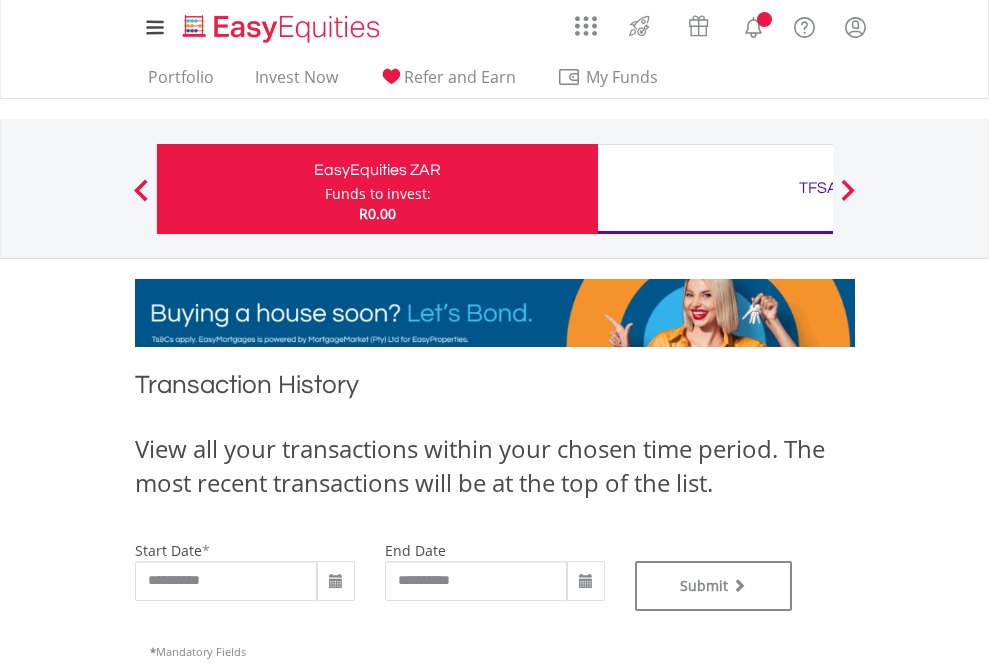 click on "TFSA" at bounding box center [818, 188] 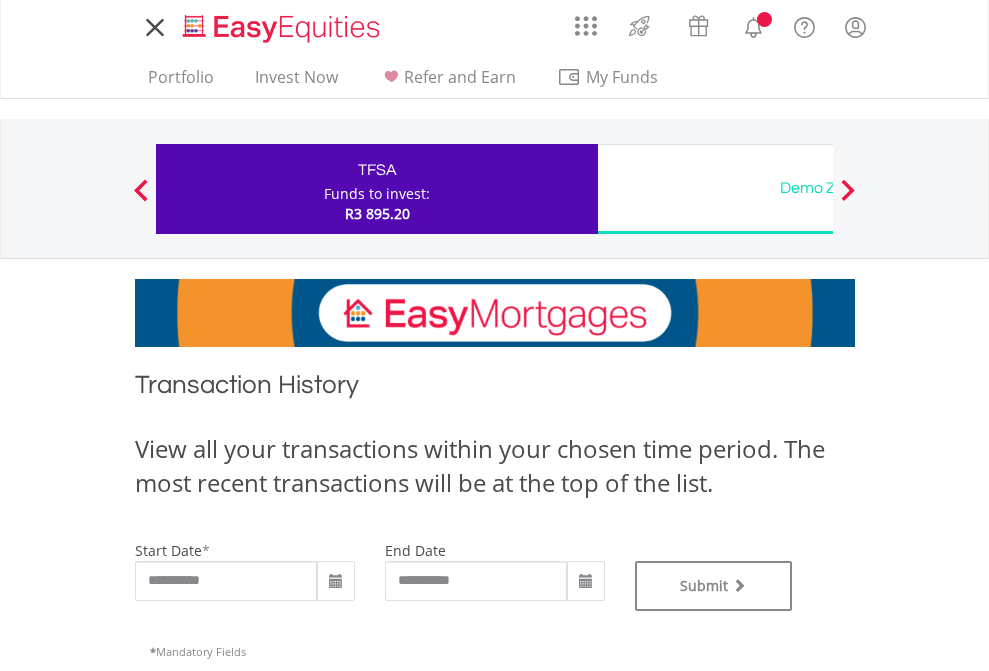 scroll, scrollTop: 0, scrollLeft: 0, axis: both 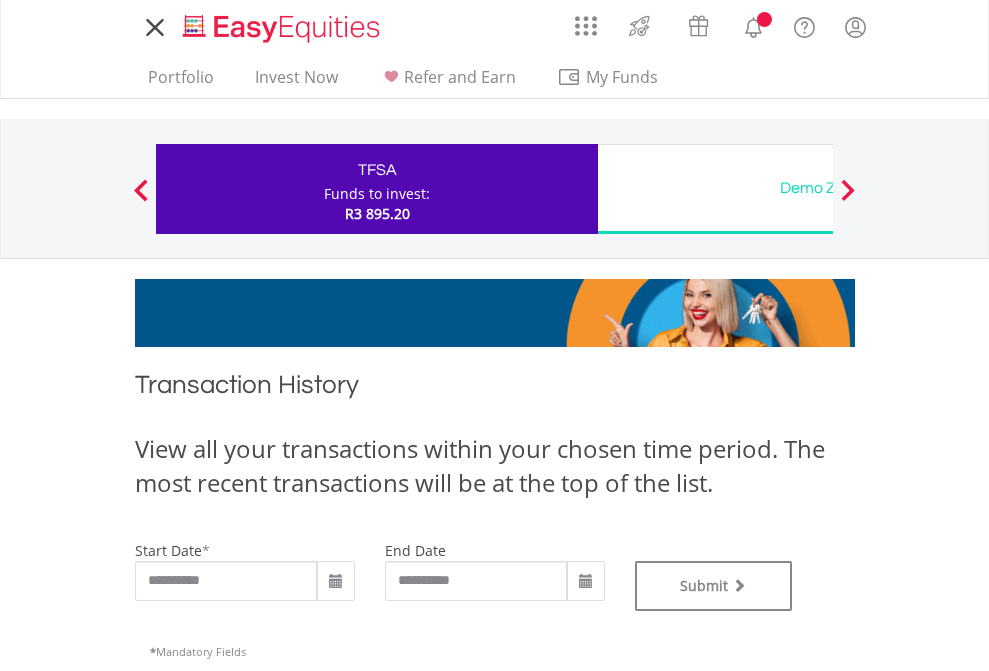 type on "**********" 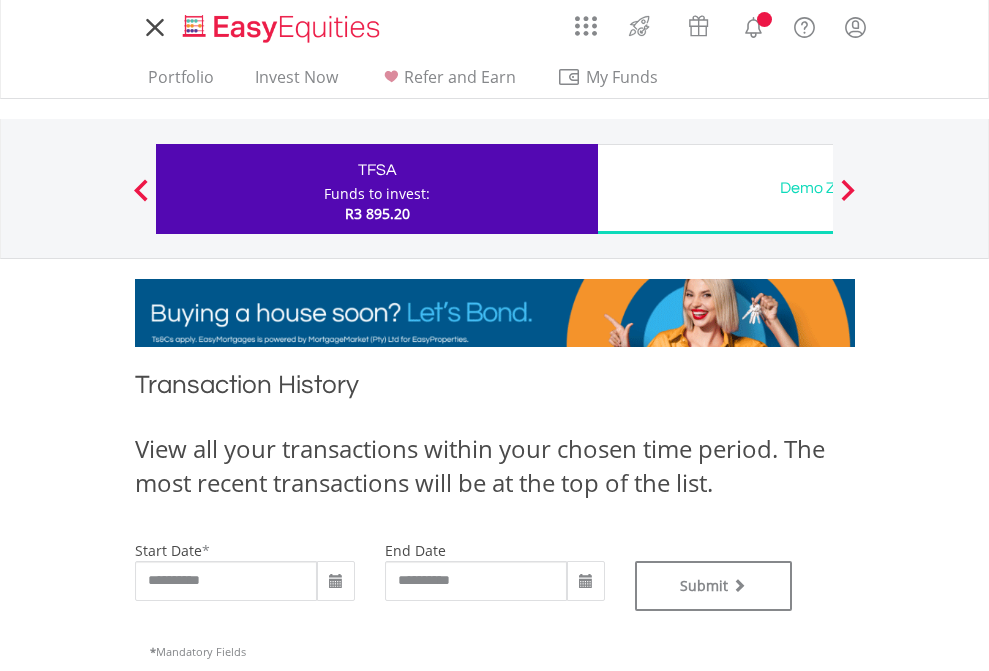 type on "**********" 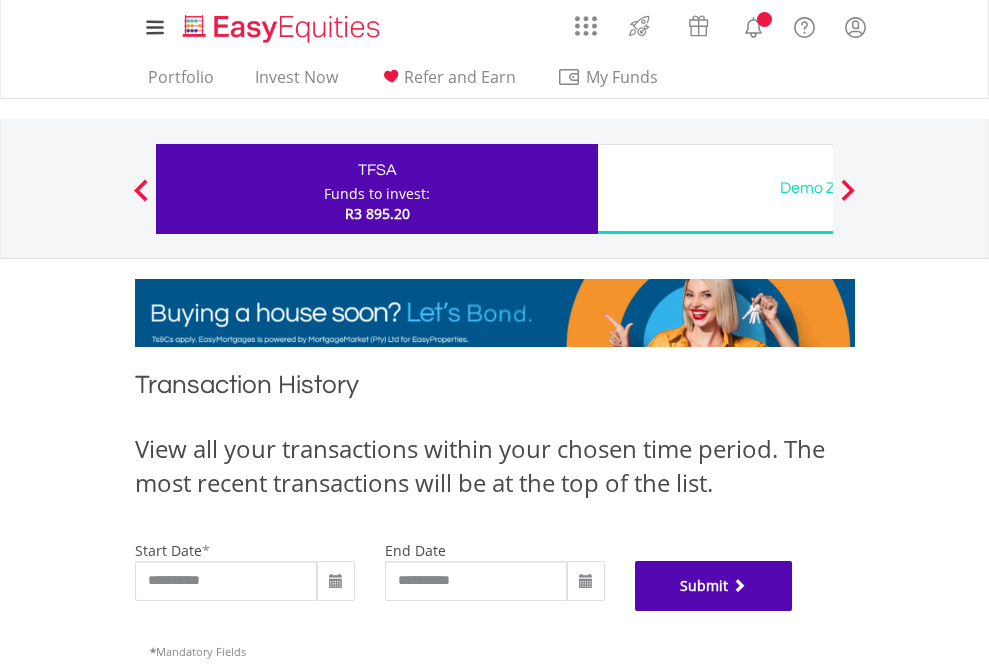 click on "Submit" at bounding box center (714, 586) 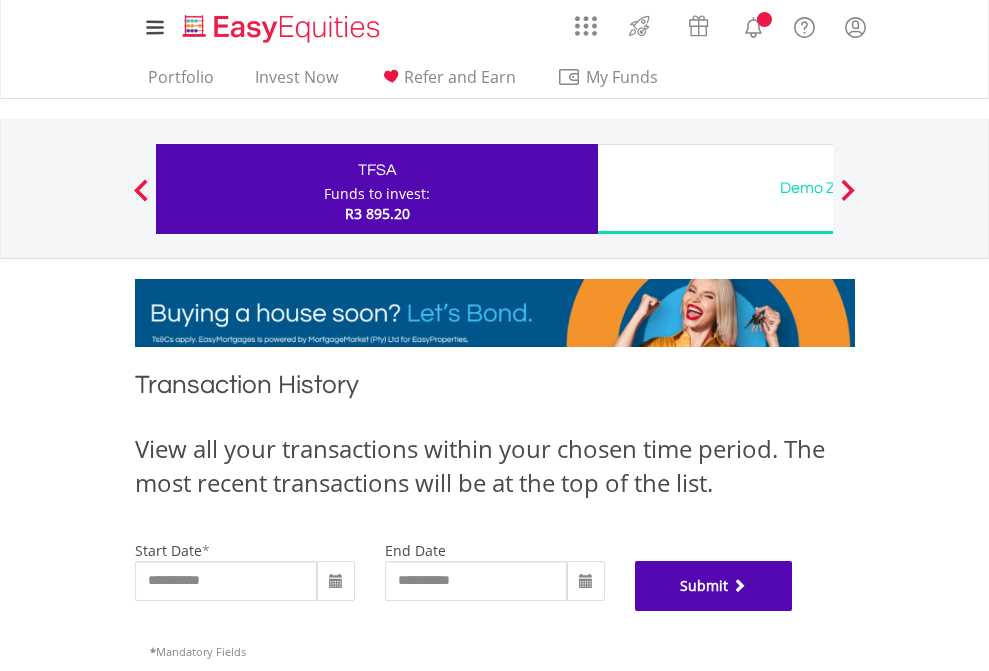 scroll, scrollTop: 811, scrollLeft: 0, axis: vertical 